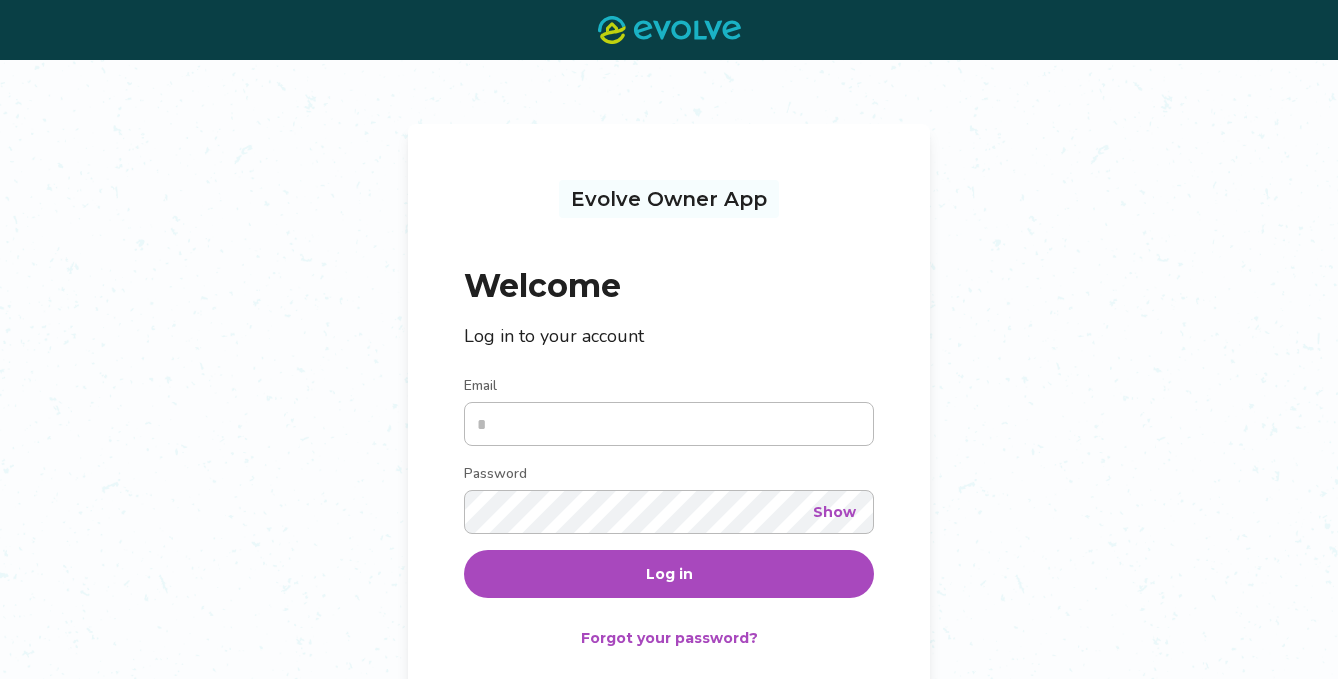 scroll, scrollTop: 0, scrollLeft: 0, axis: both 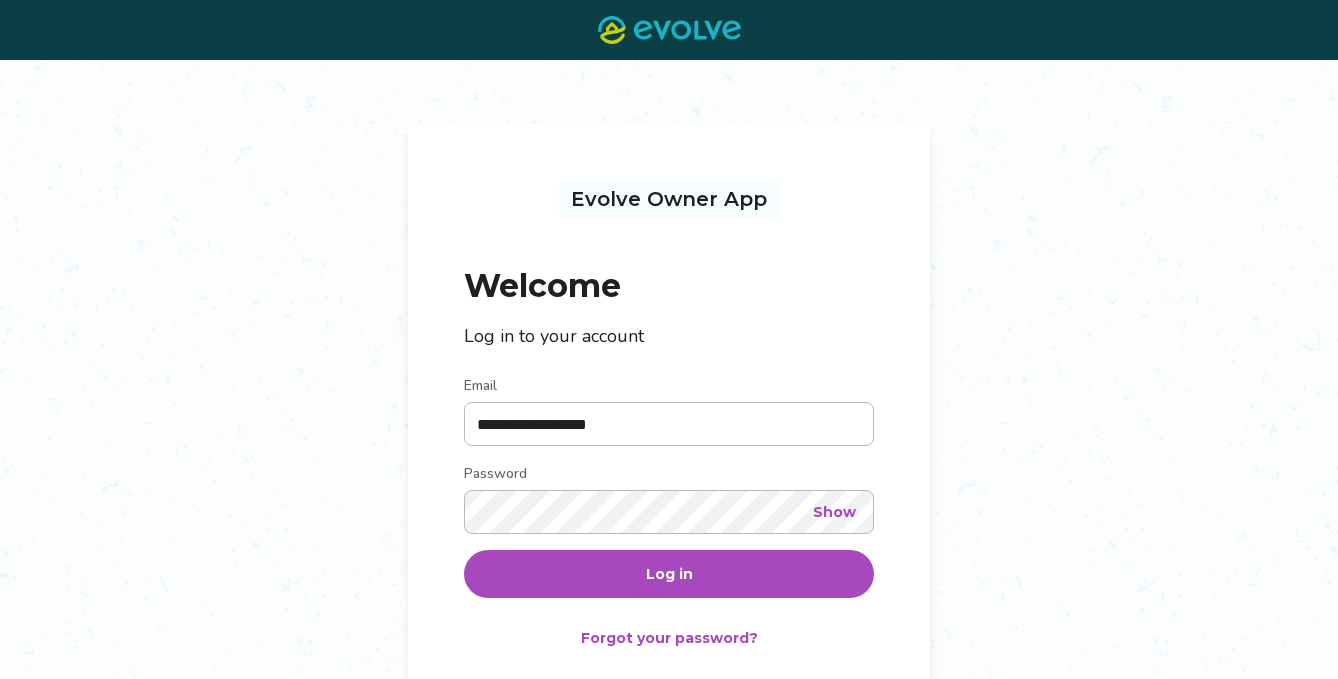 click on "Log in" at bounding box center (669, 574) 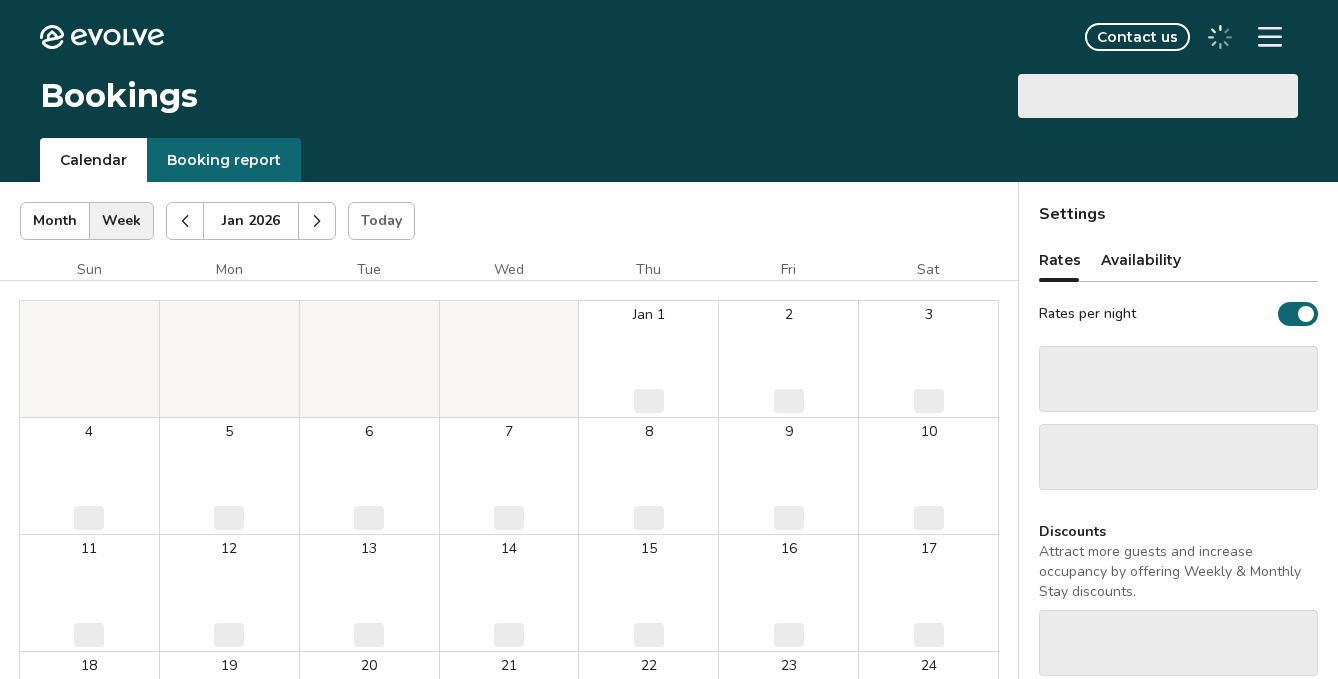 scroll, scrollTop: 0, scrollLeft: 0, axis: both 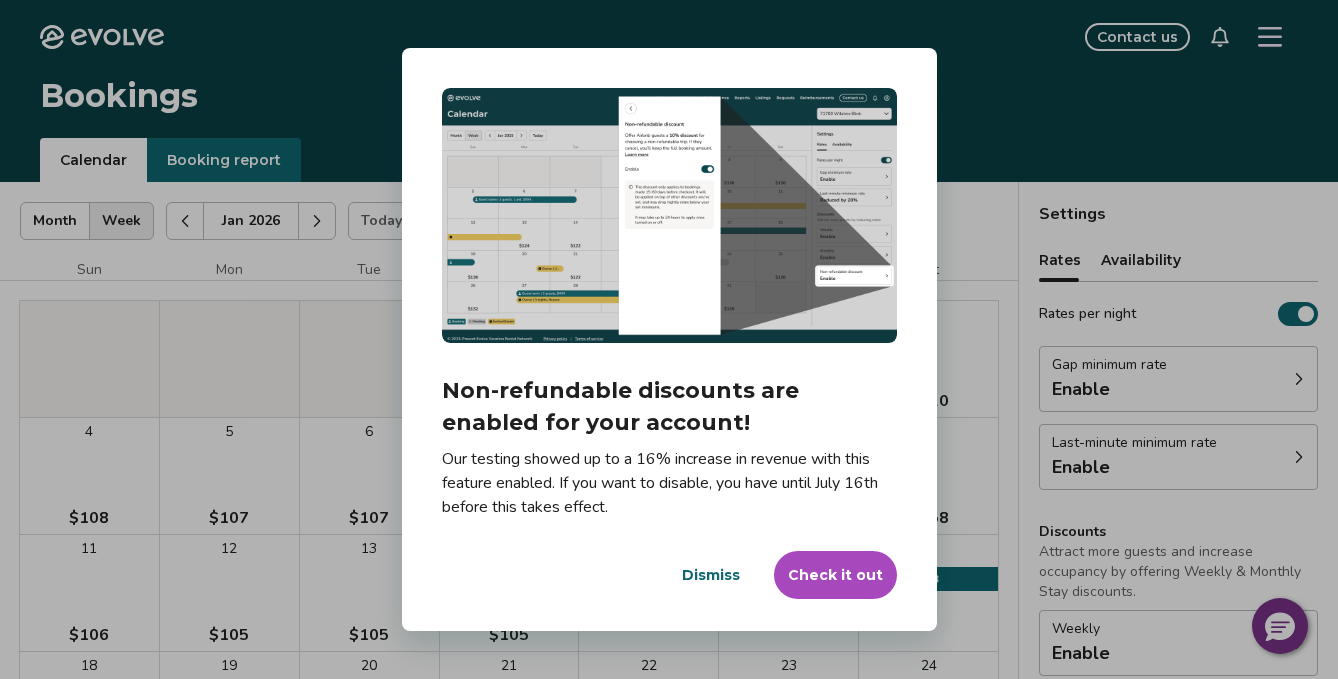 click on "Our testing showed up to a 16% increase in revenue with this feature enabled. If you want to disable, you have until July 16th before this takes effect." at bounding box center (669, 483) 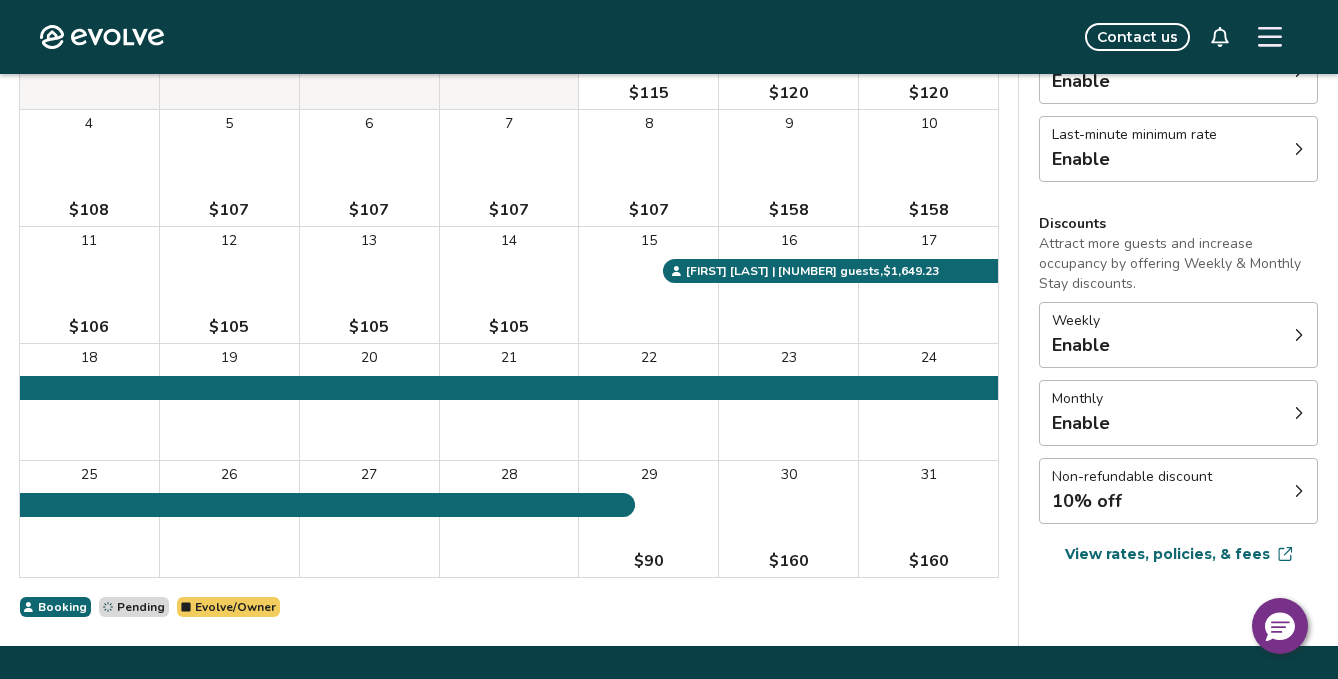 scroll, scrollTop: 309, scrollLeft: 0, axis: vertical 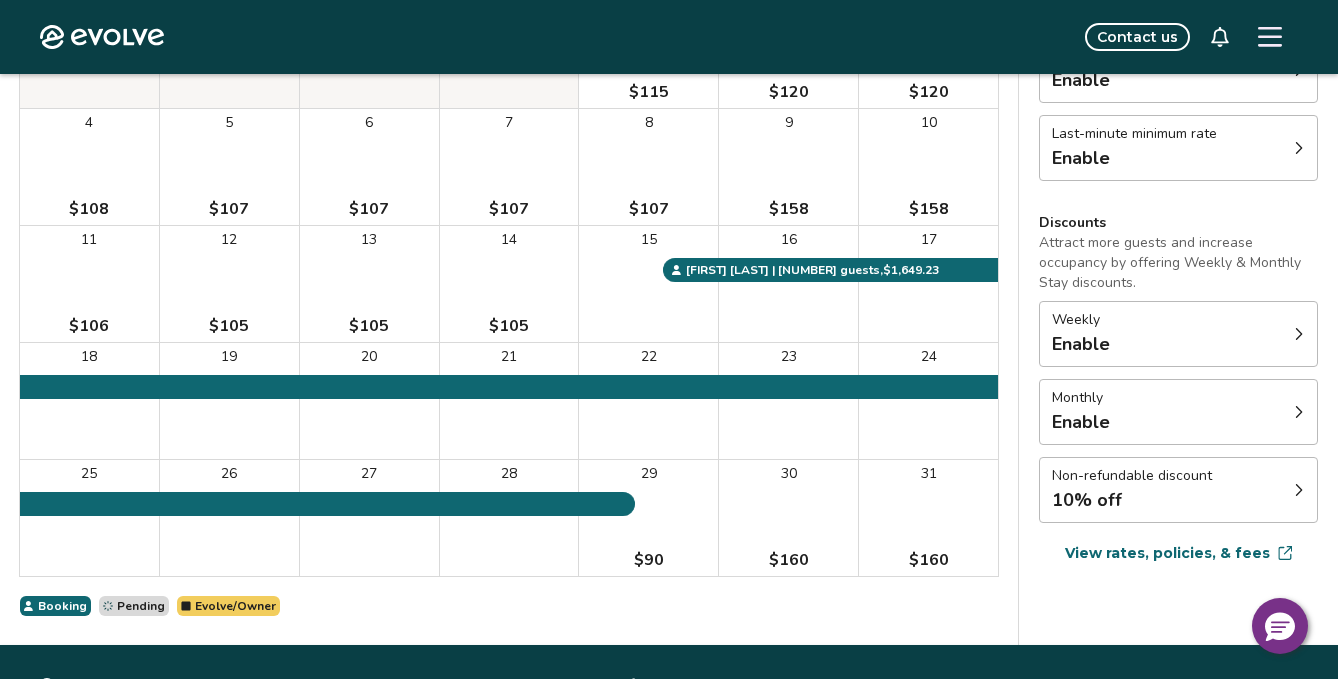 click on "Weekly Enable" at bounding box center (1178, 334) 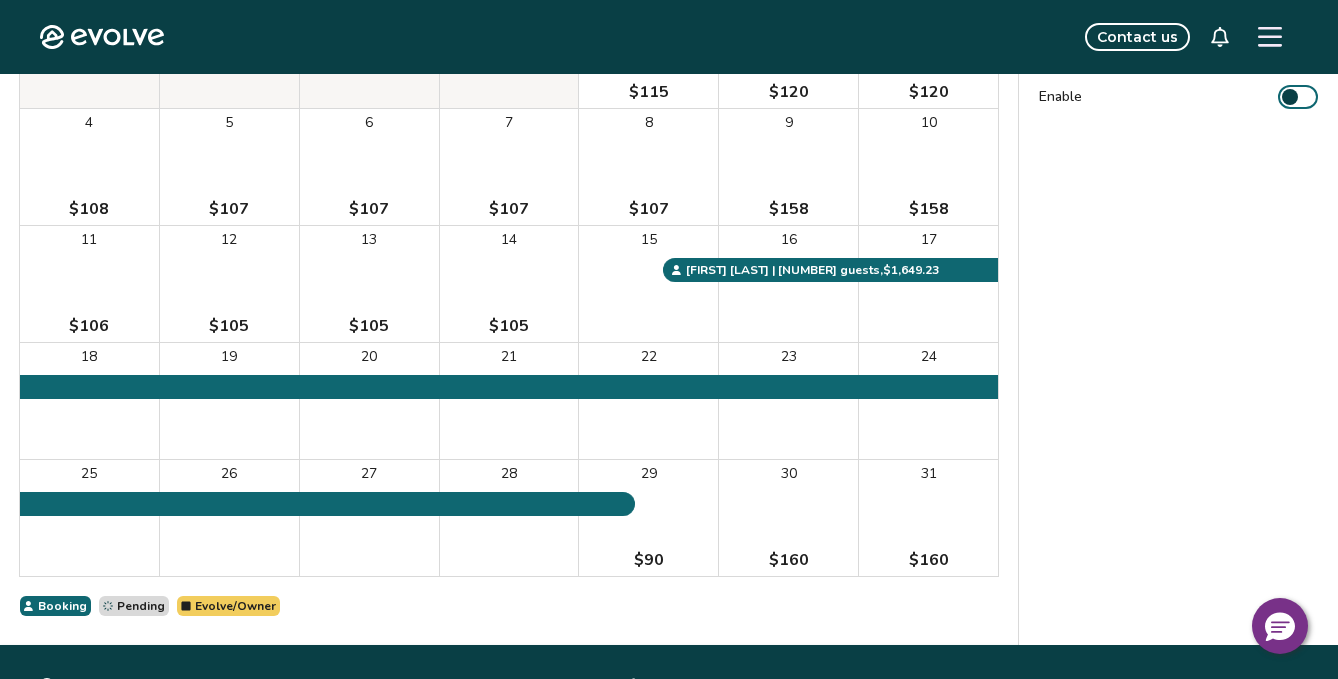 scroll, scrollTop: 0, scrollLeft: 0, axis: both 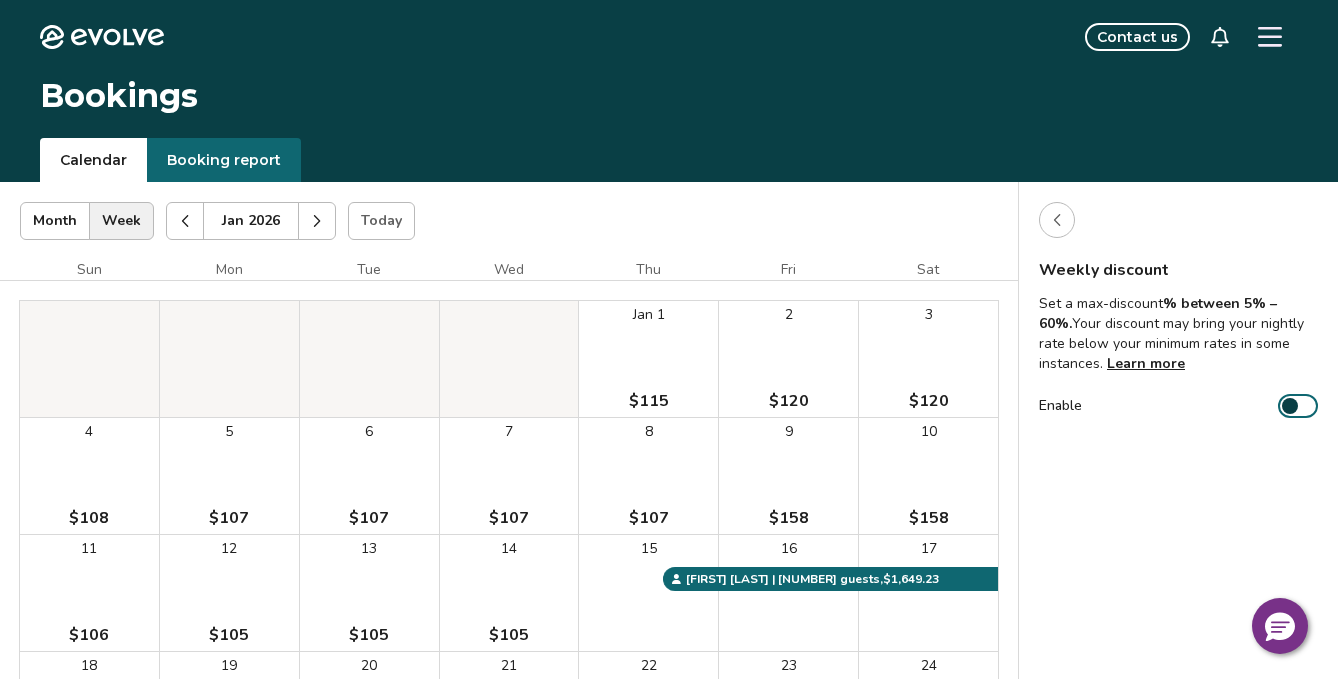click 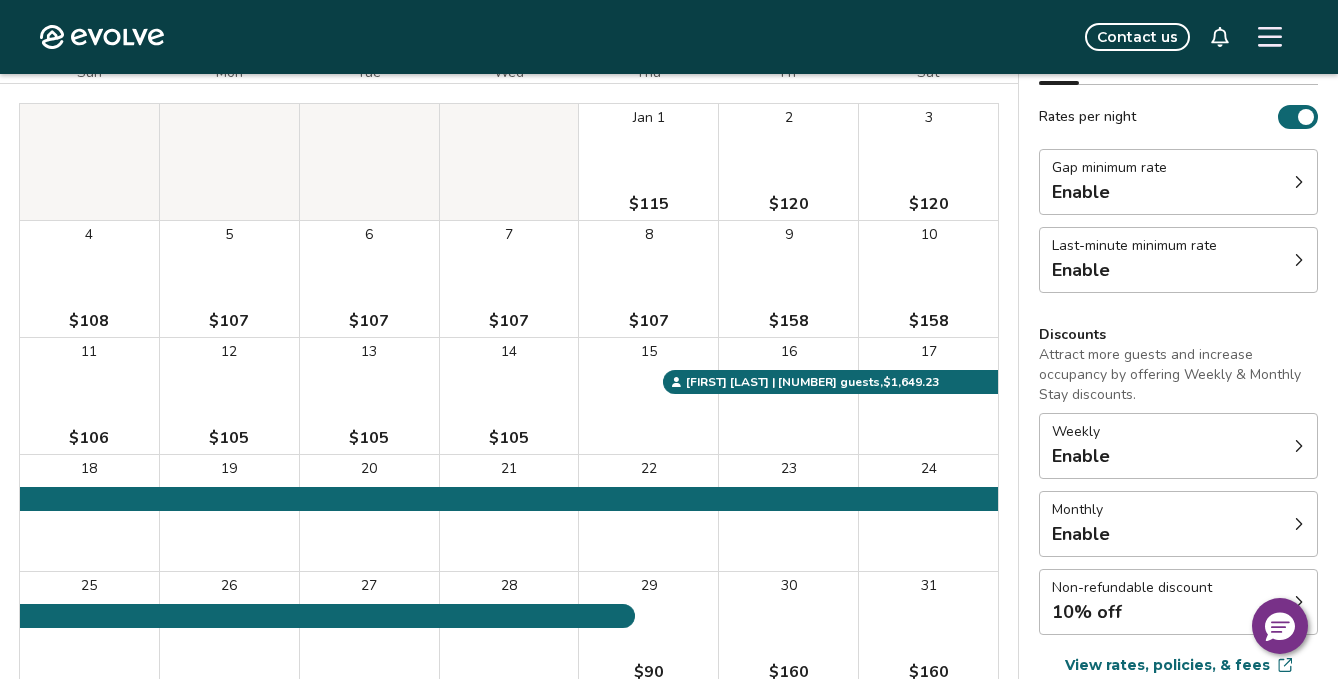 scroll, scrollTop: 196, scrollLeft: 0, axis: vertical 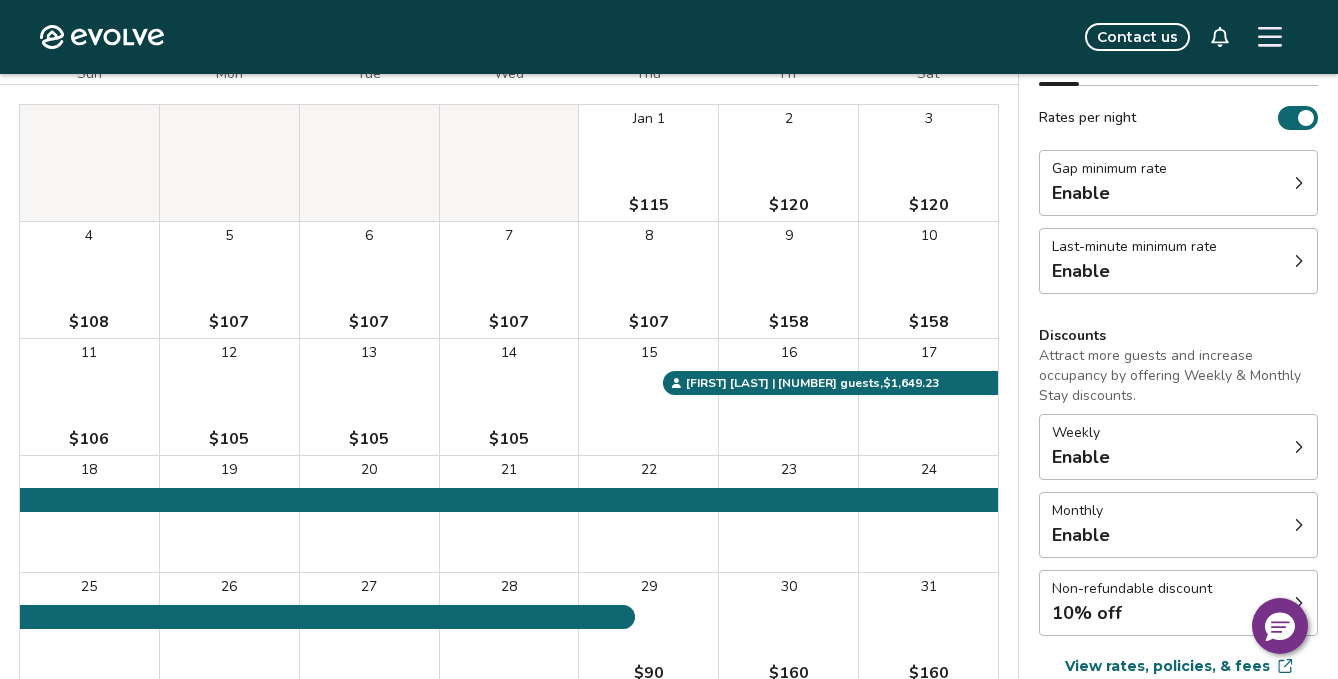 click at bounding box center [1306, 118] 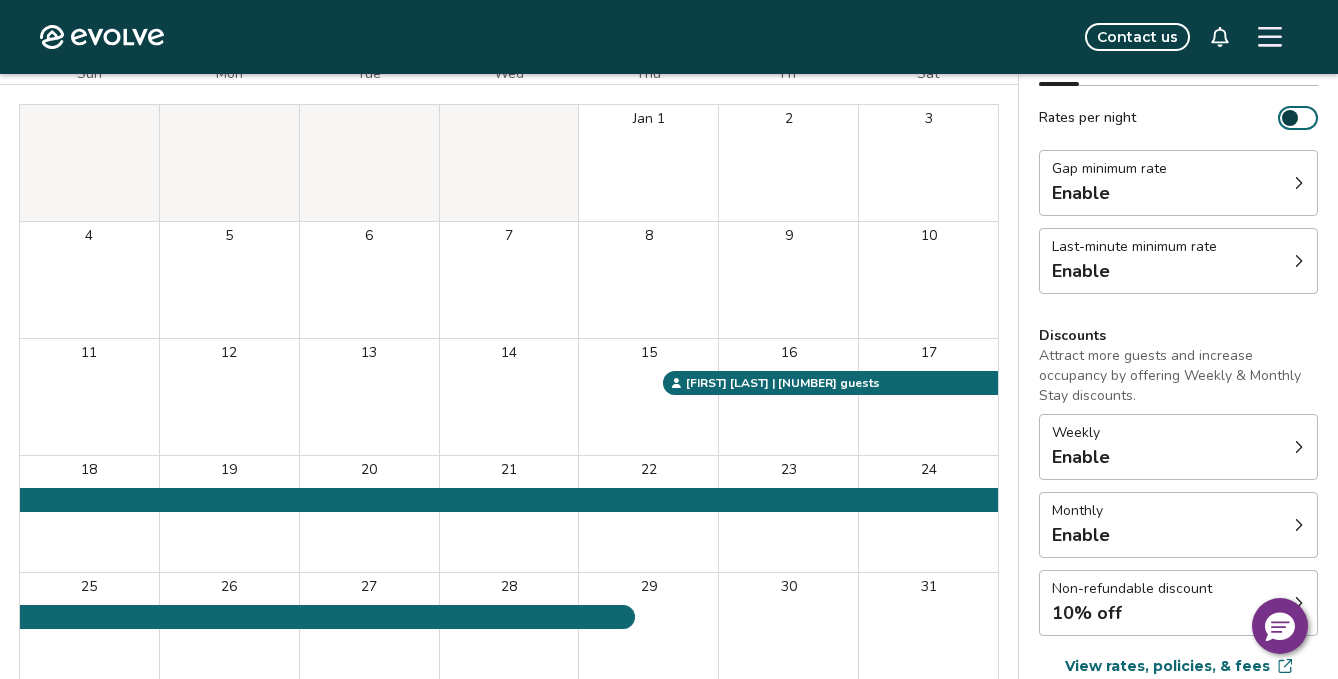 click on "Rates per night" at bounding box center [1298, 118] 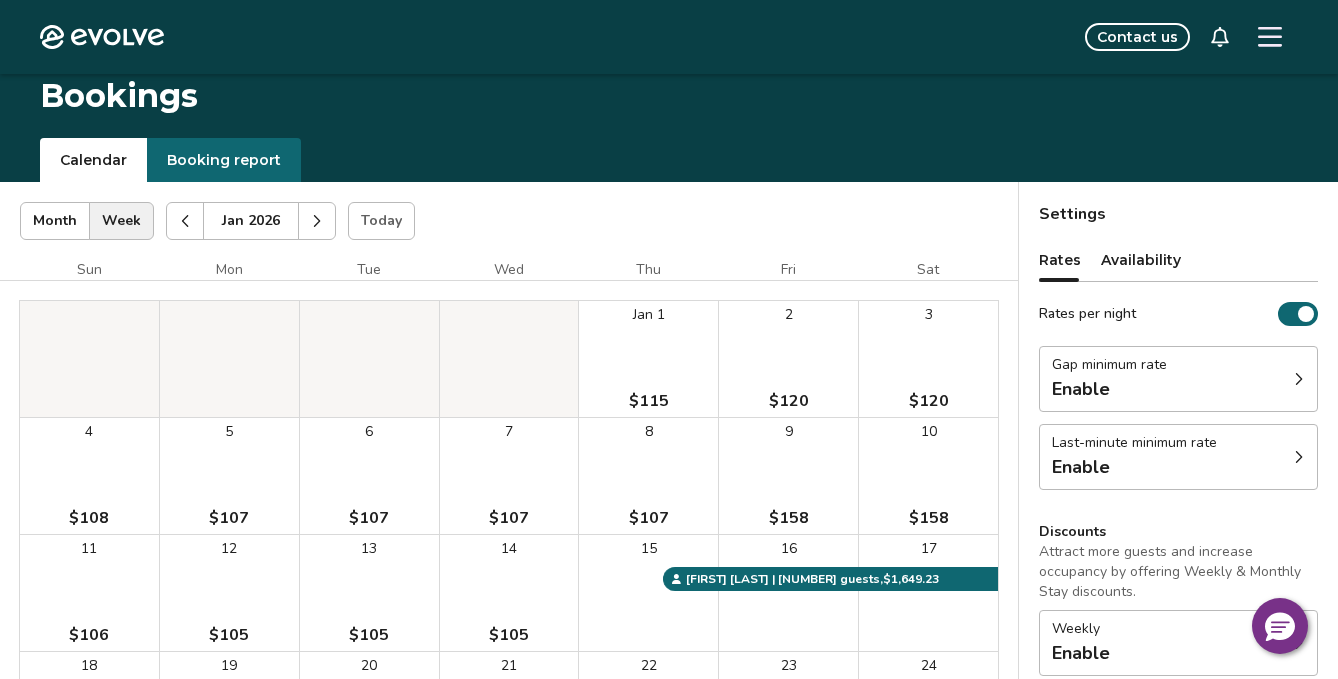 scroll, scrollTop: 1, scrollLeft: 0, axis: vertical 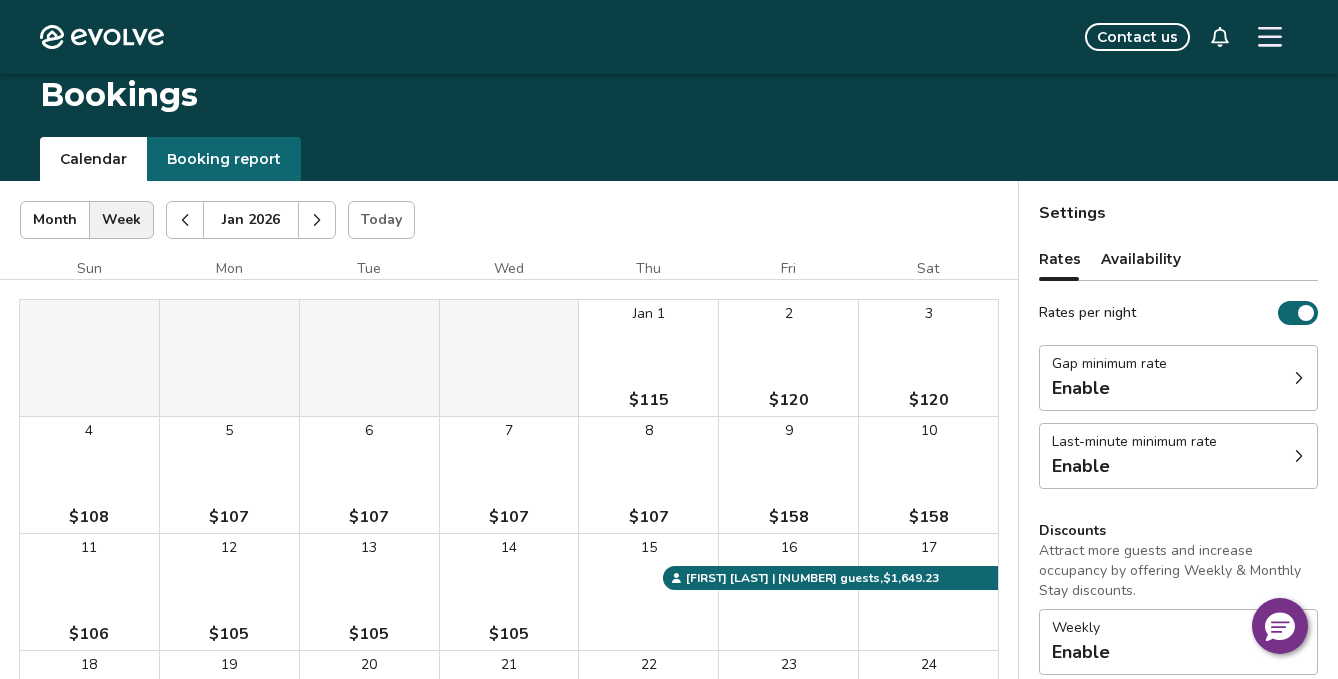 click at bounding box center (185, 220) 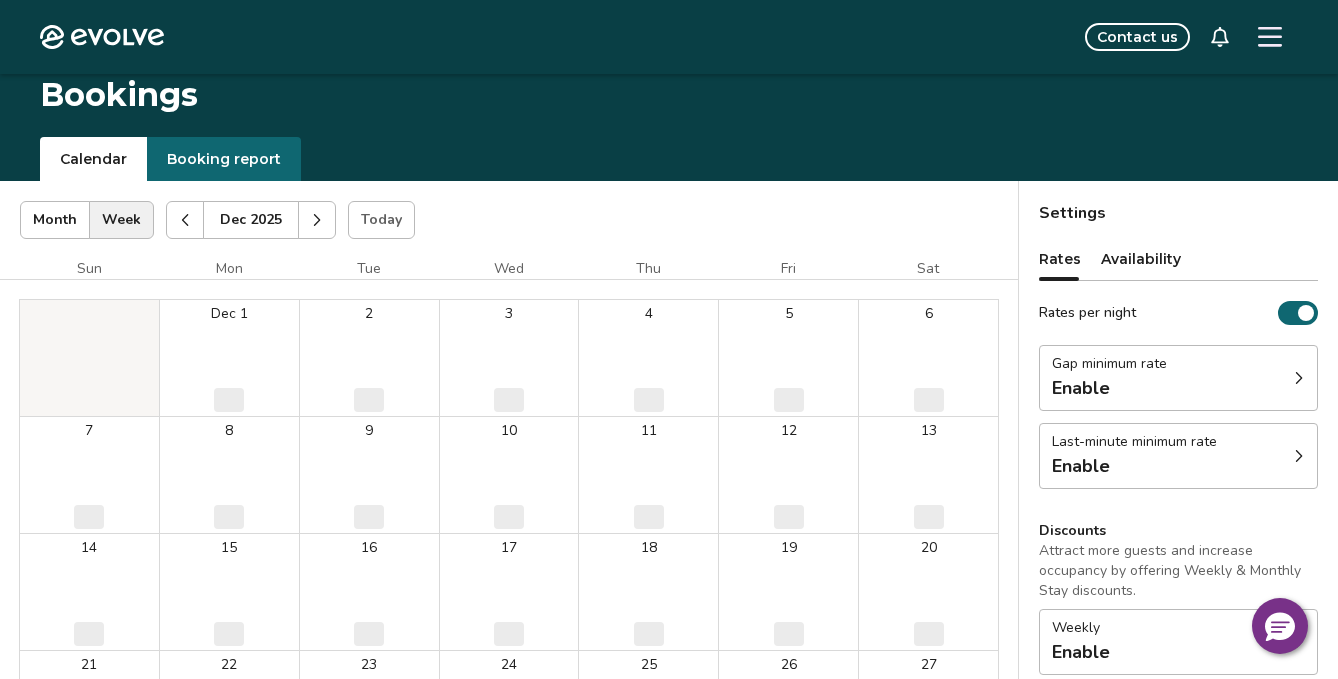 click at bounding box center (185, 220) 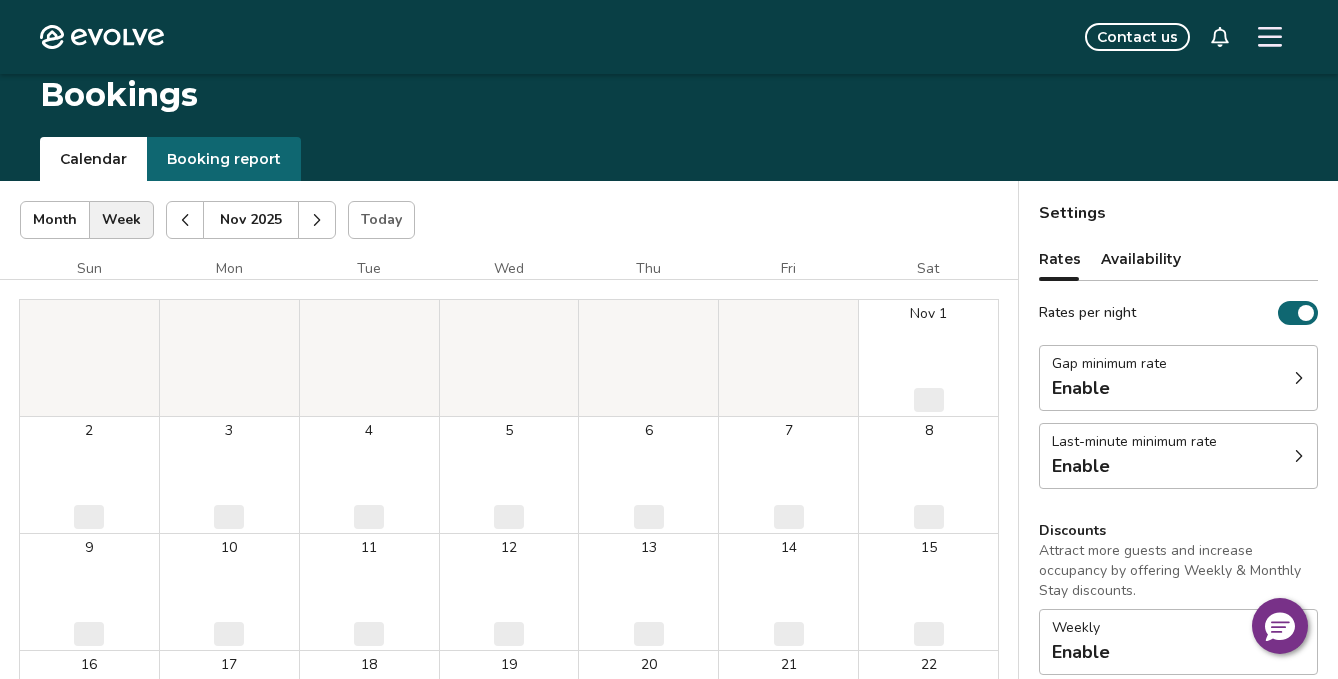 click at bounding box center [185, 220] 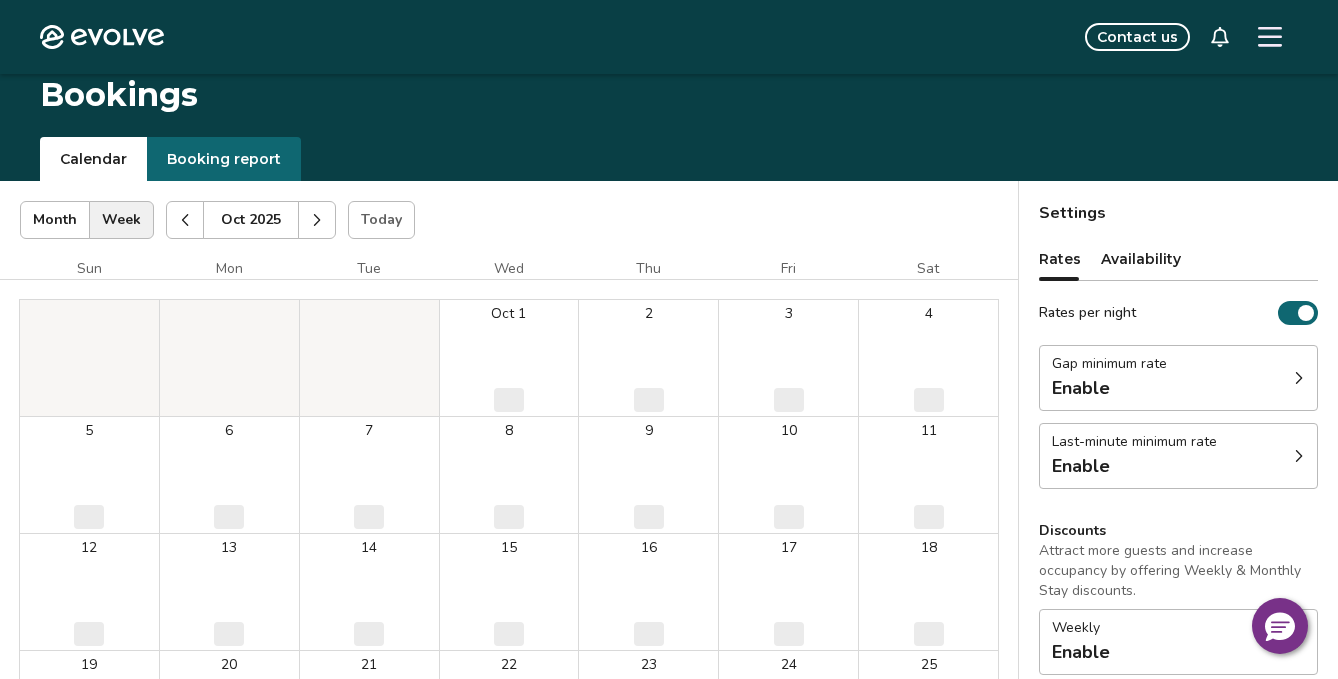 click at bounding box center (185, 220) 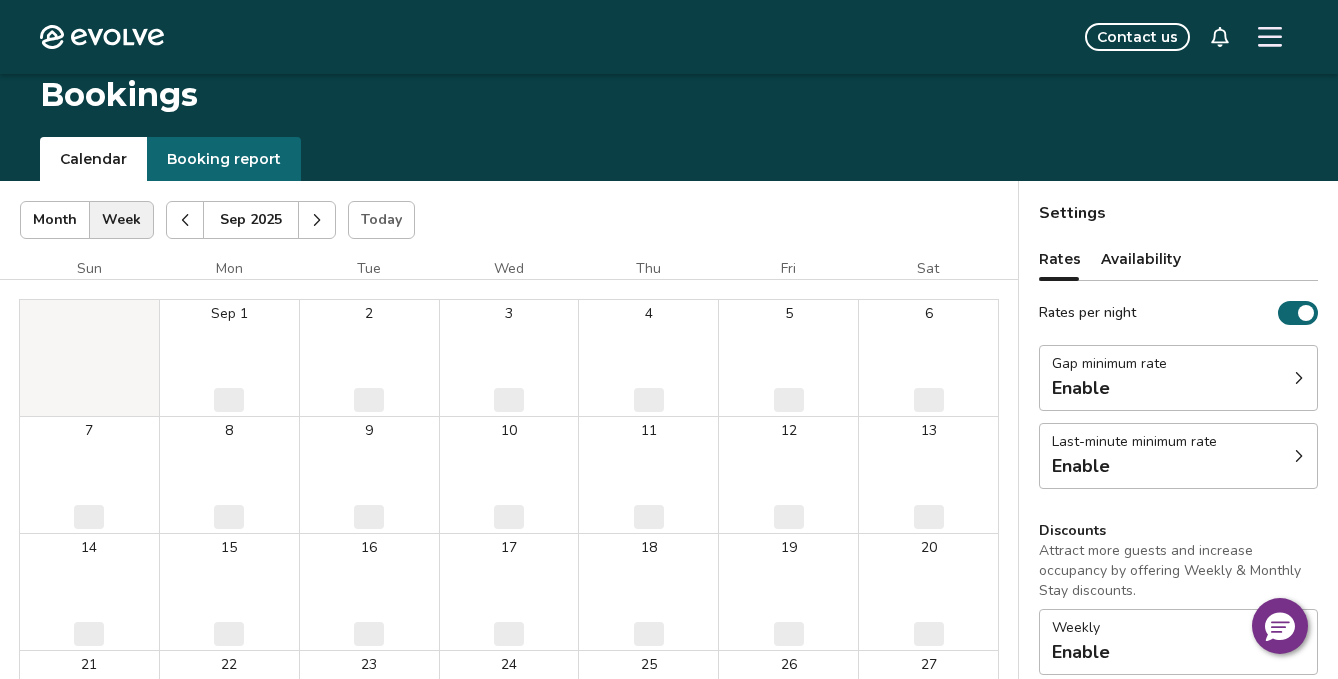 click at bounding box center (185, 220) 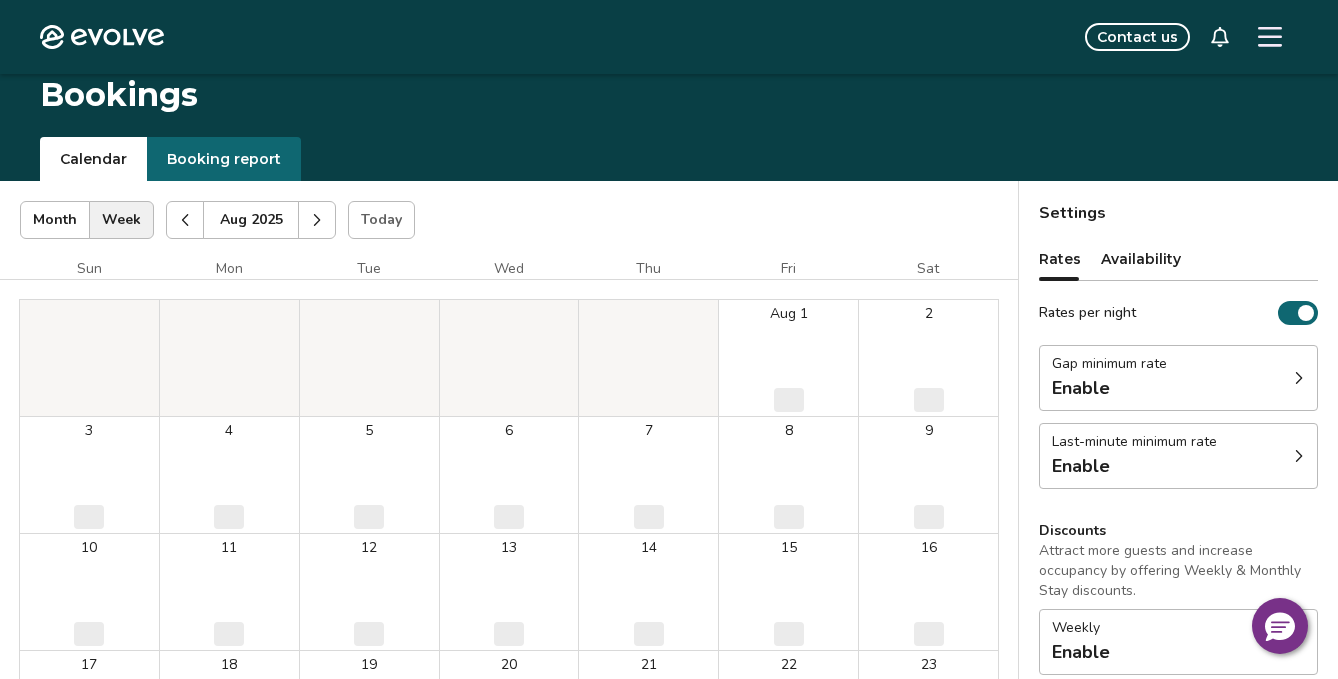 click at bounding box center (185, 220) 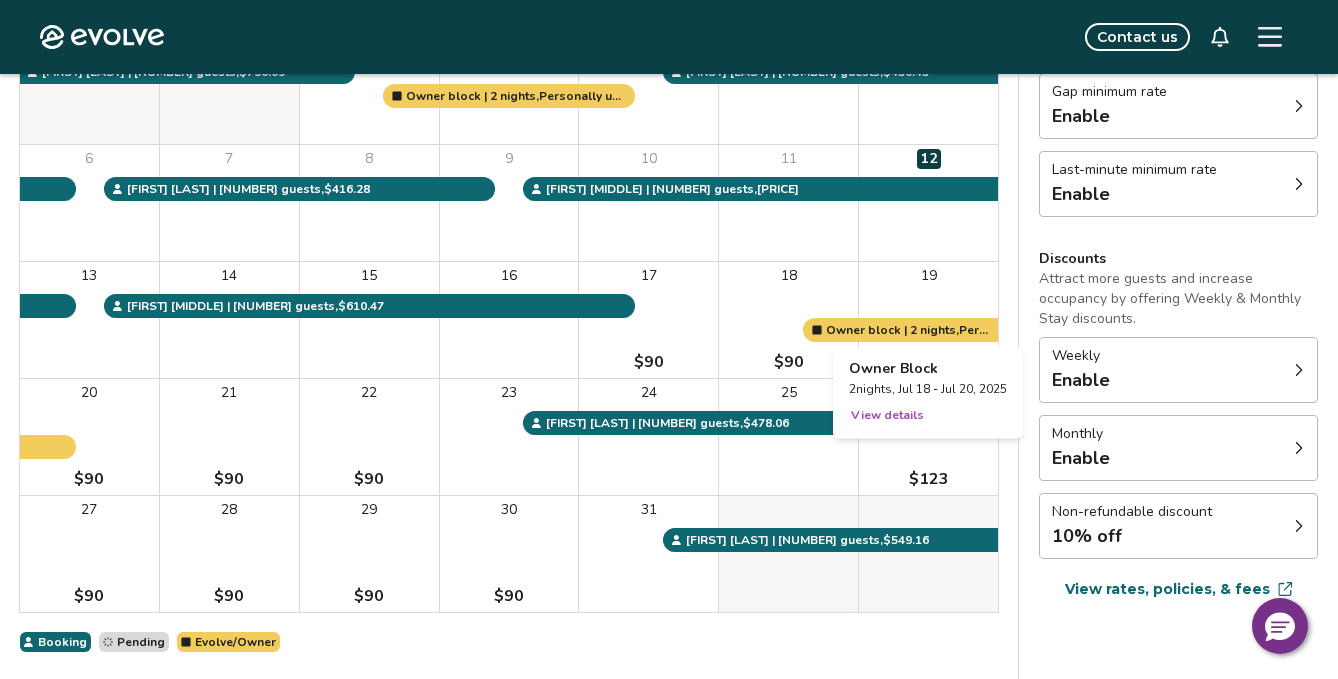 scroll, scrollTop: 272, scrollLeft: 0, axis: vertical 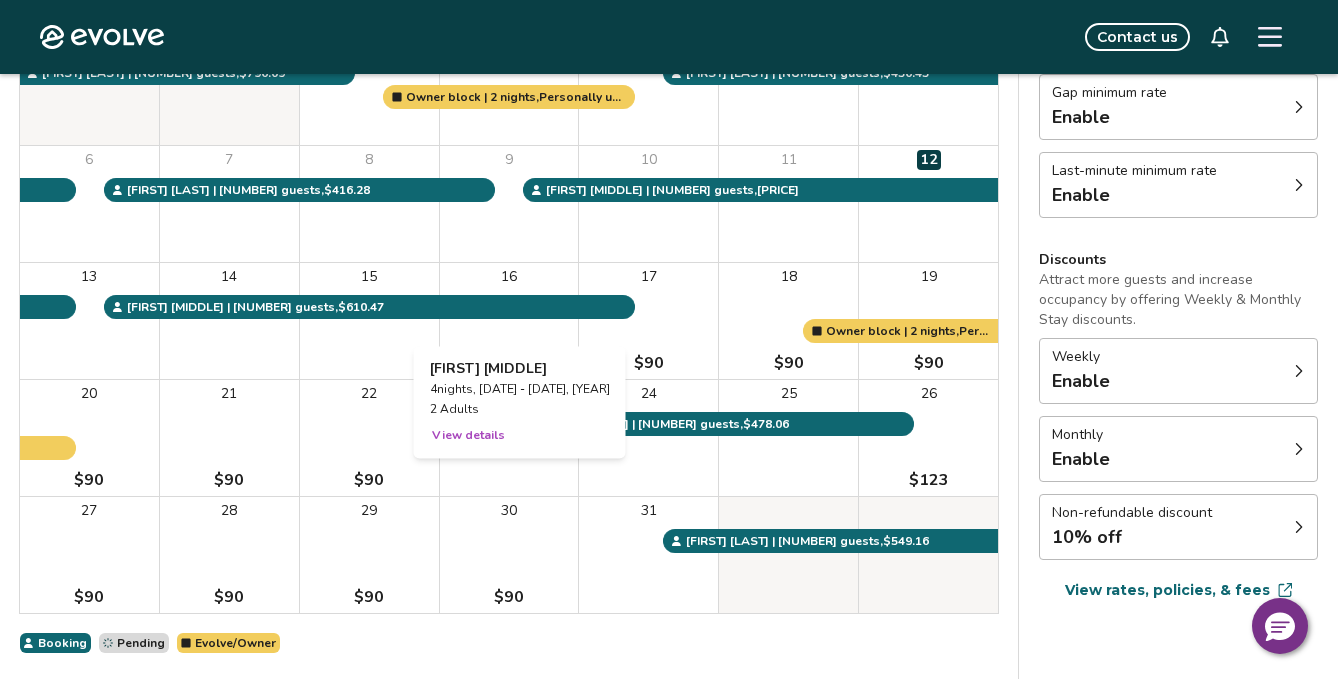 click on "16" at bounding box center [509, 321] 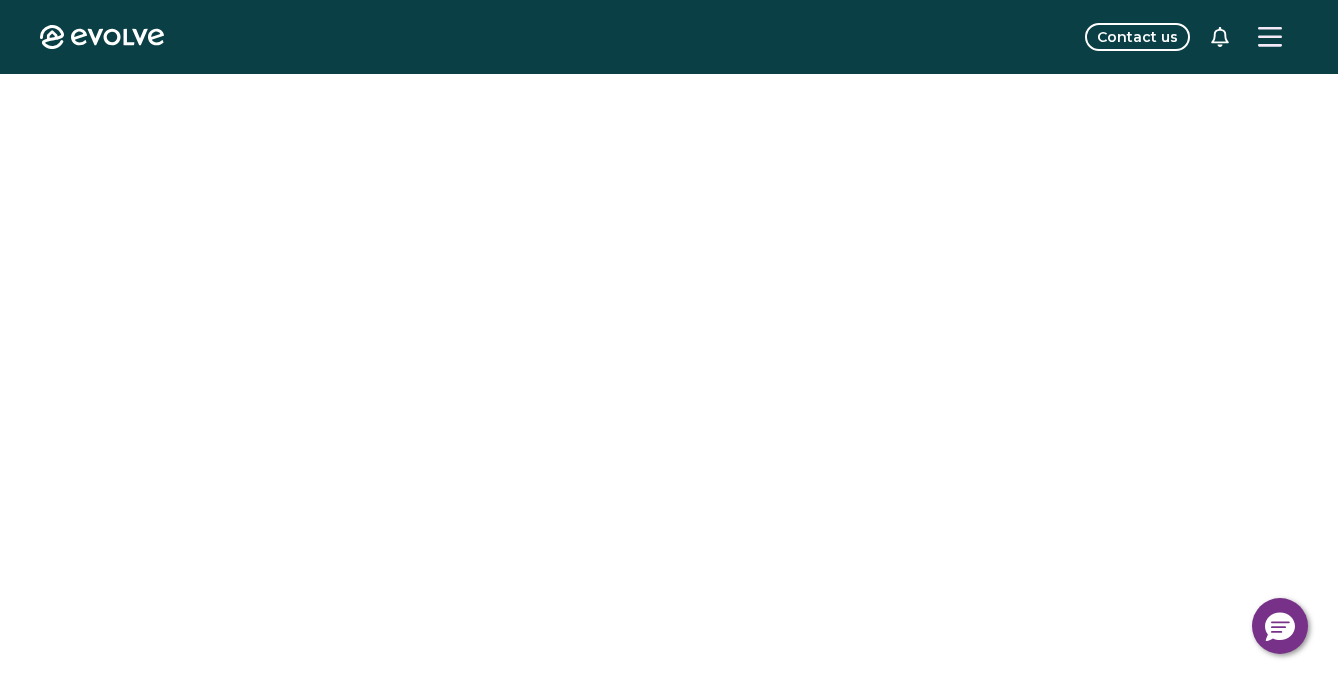 scroll, scrollTop: 0, scrollLeft: 0, axis: both 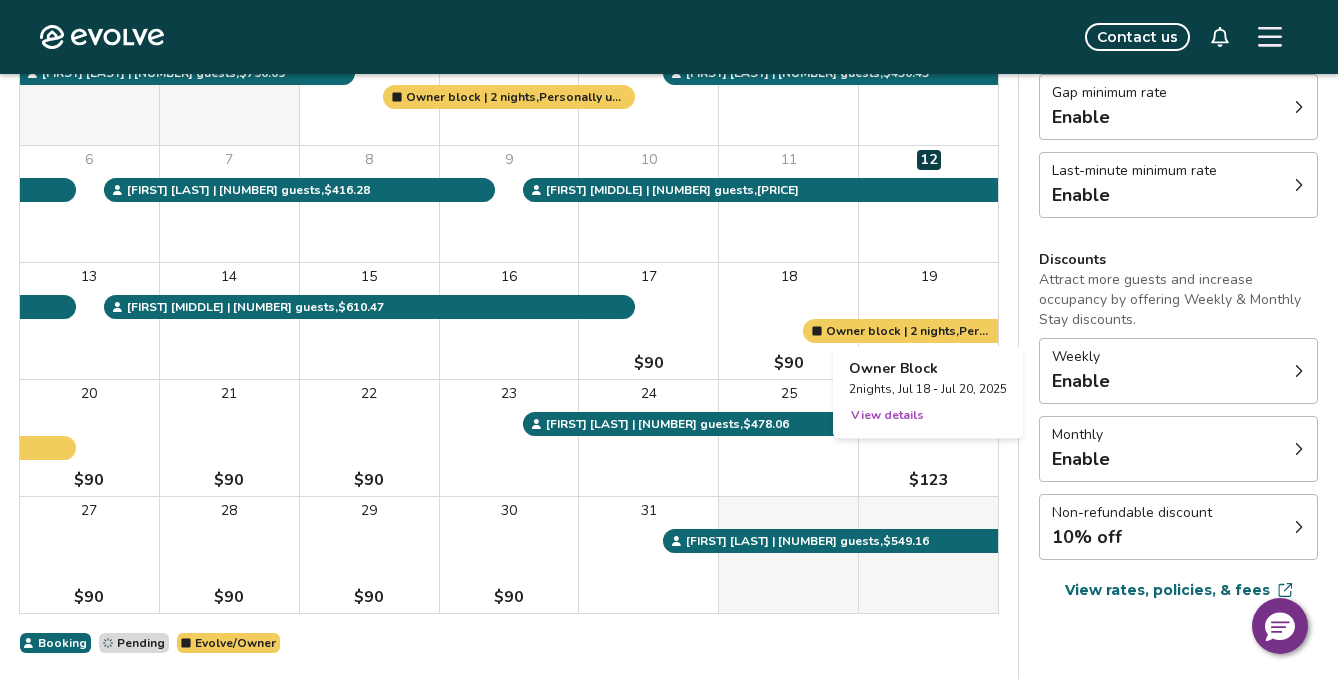 click at bounding box center (928, 321) 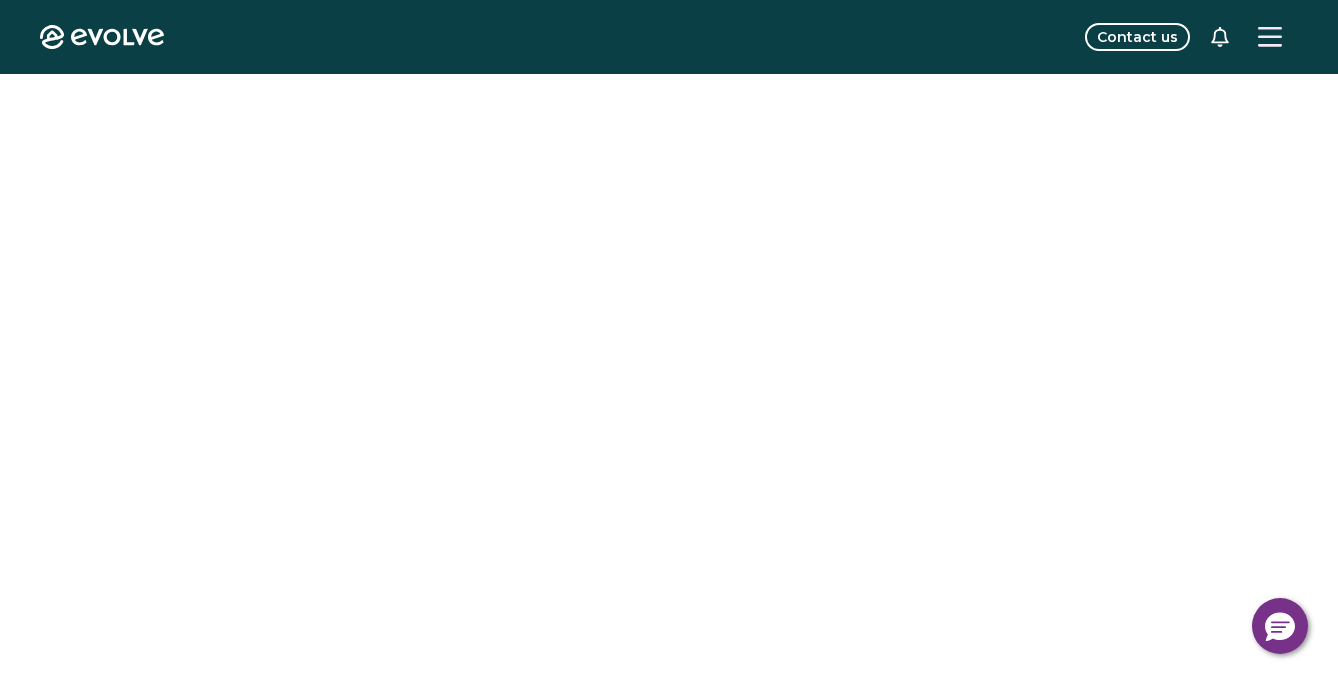 scroll, scrollTop: 0, scrollLeft: 0, axis: both 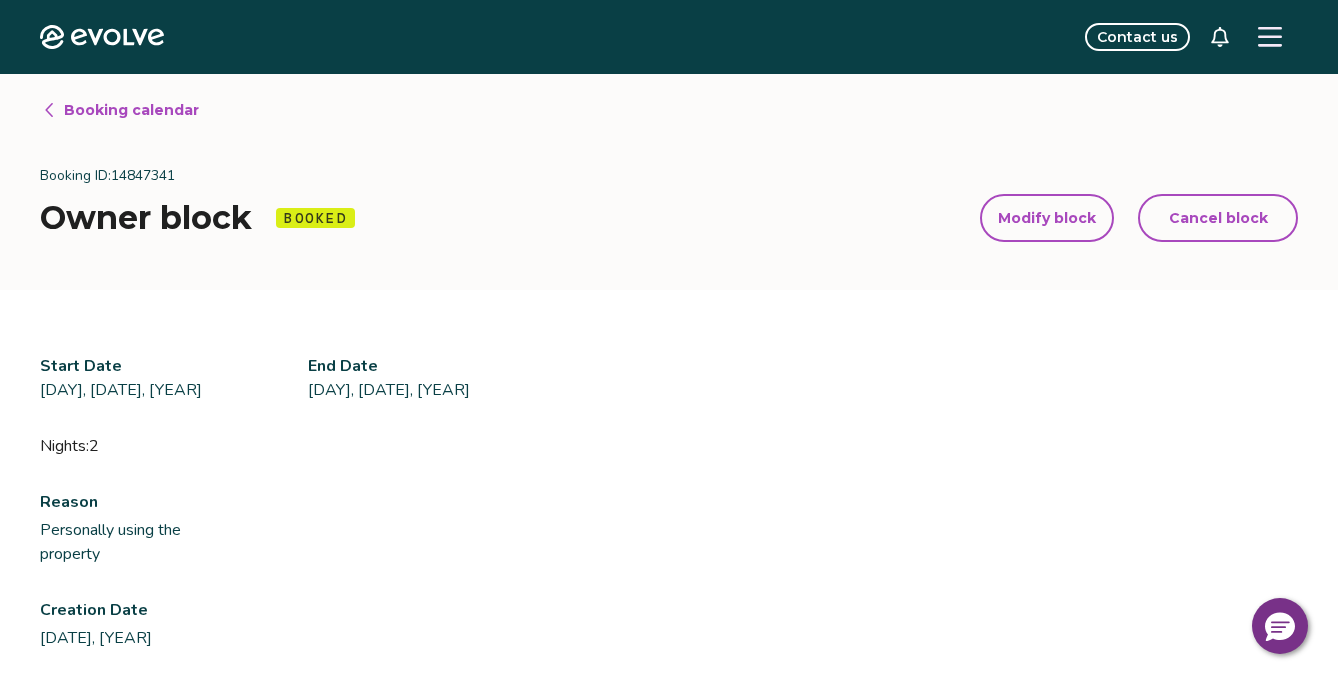 click on "Cancel block" at bounding box center [1218, 218] 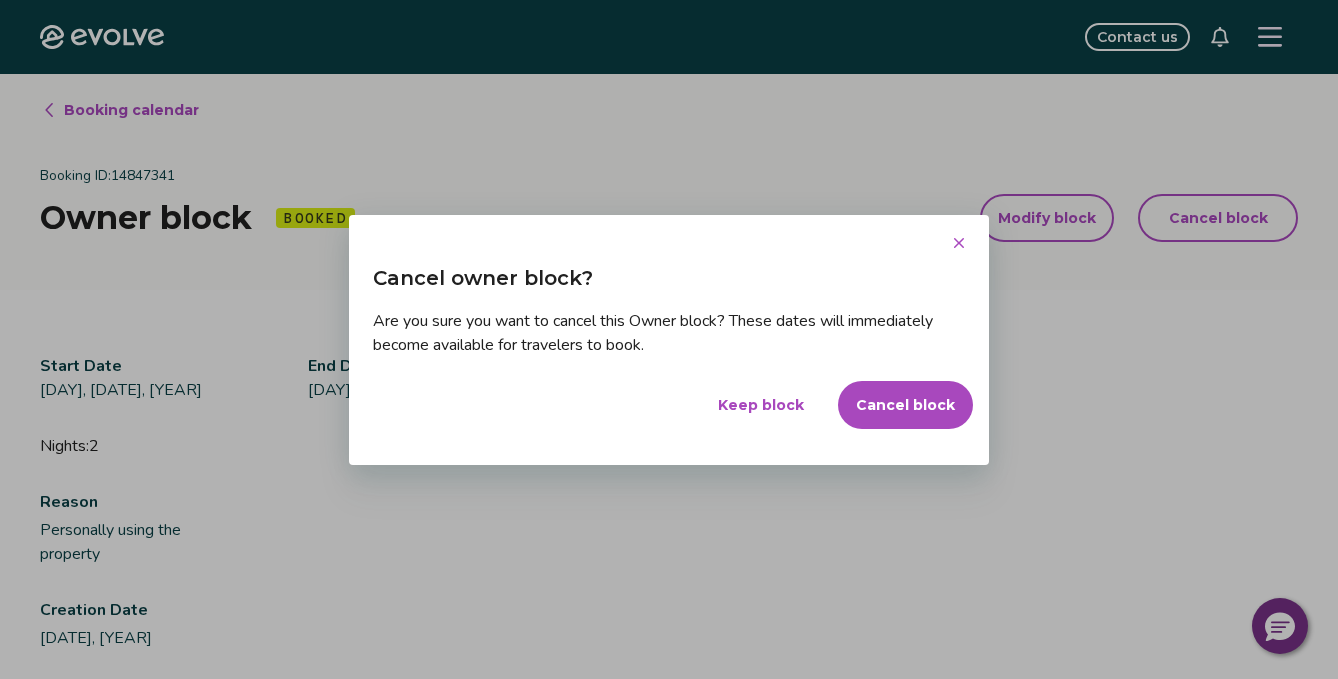 click on "Cancel block" at bounding box center (905, 405) 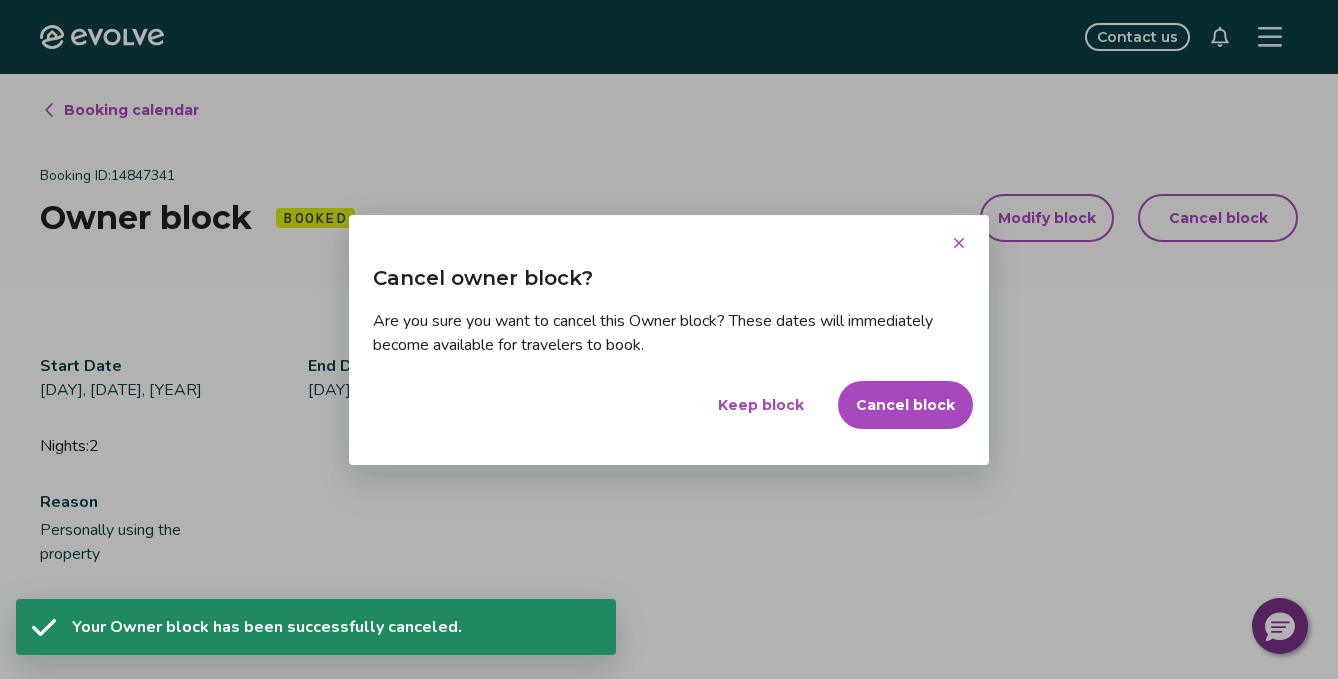 scroll, scrollTop: 74, scrollLeft: 0, axis: vertical 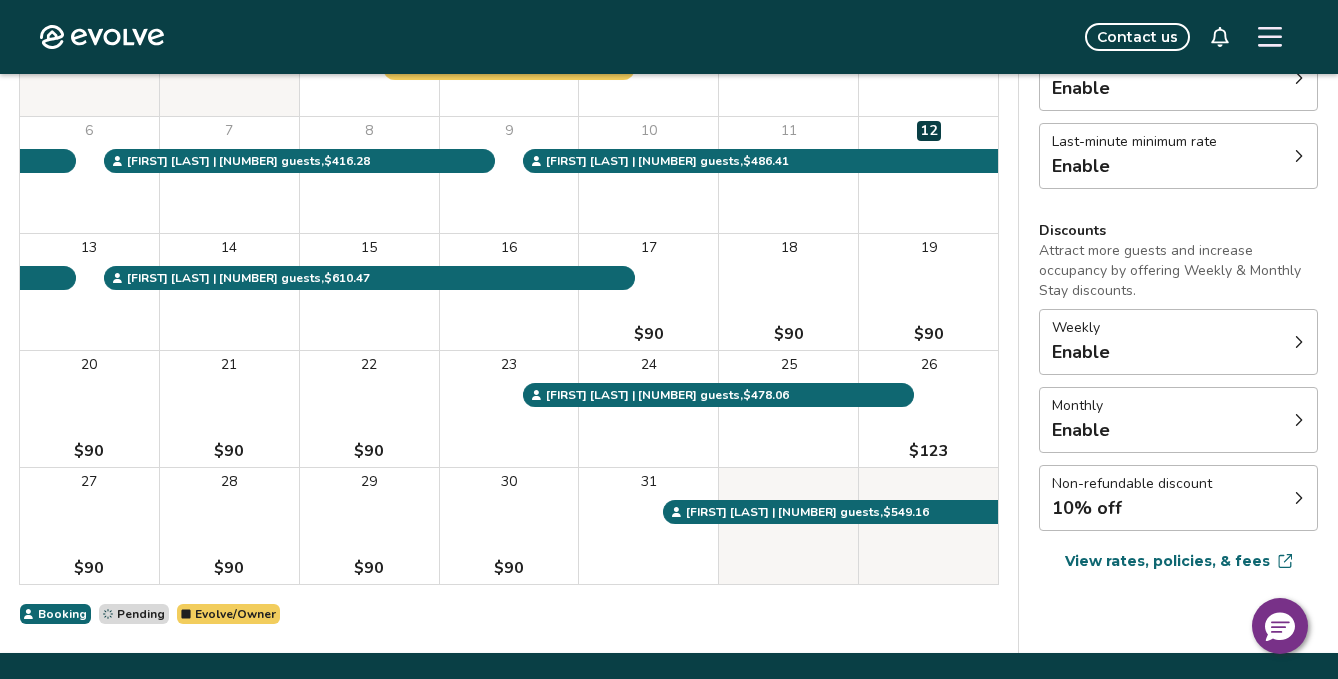 click on "Monthly Enable" at bounding box center (1178, 420) 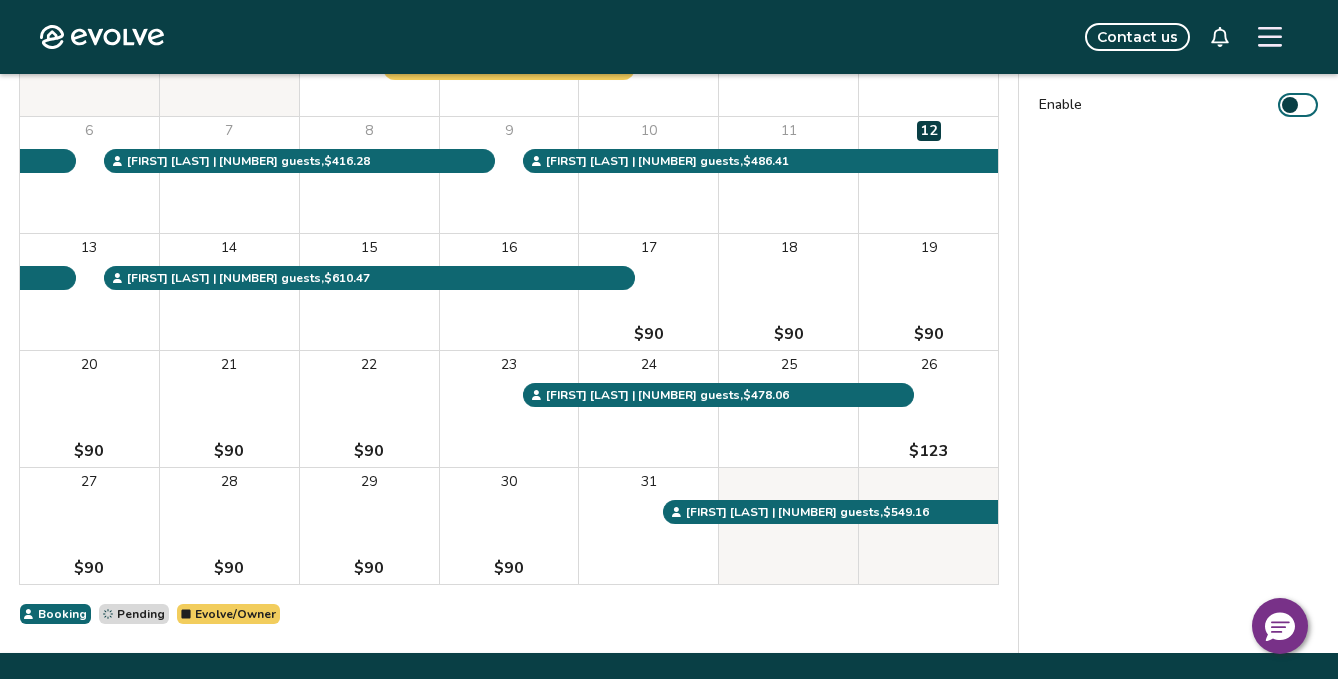 click on "Enable" at bounding box center (1298, 105) 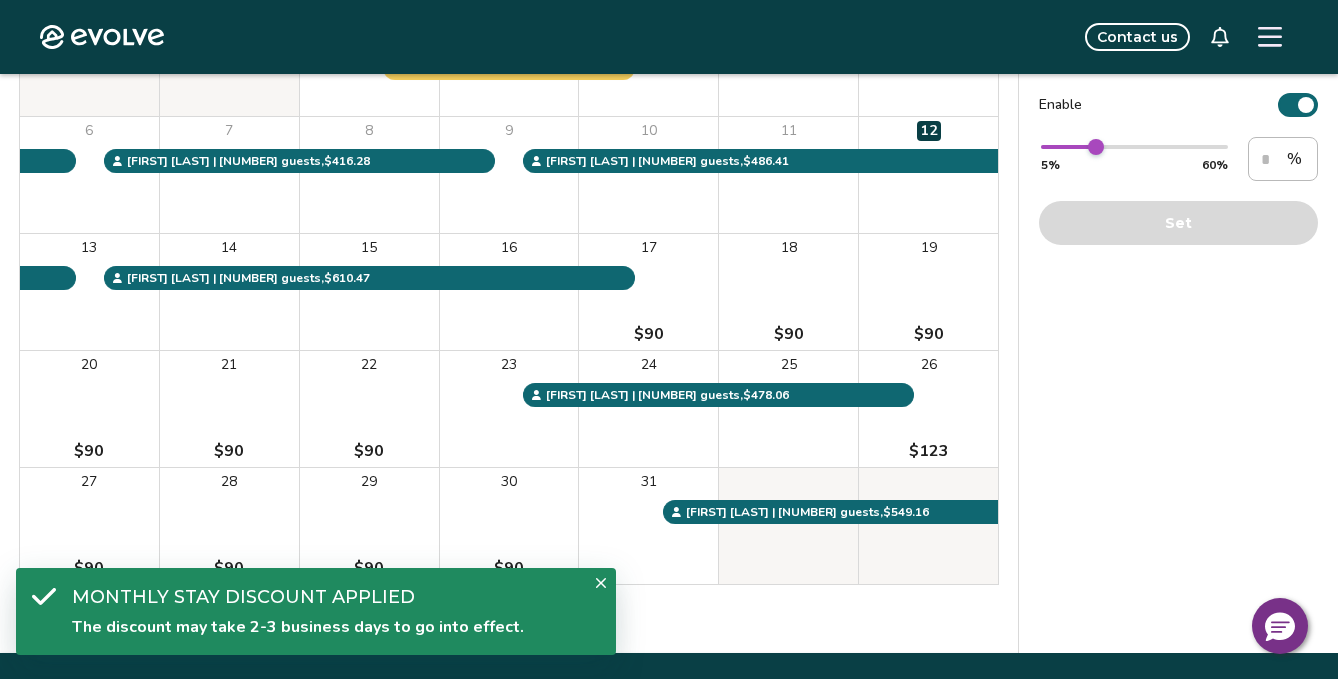 click at bounding box center [1306, 105] 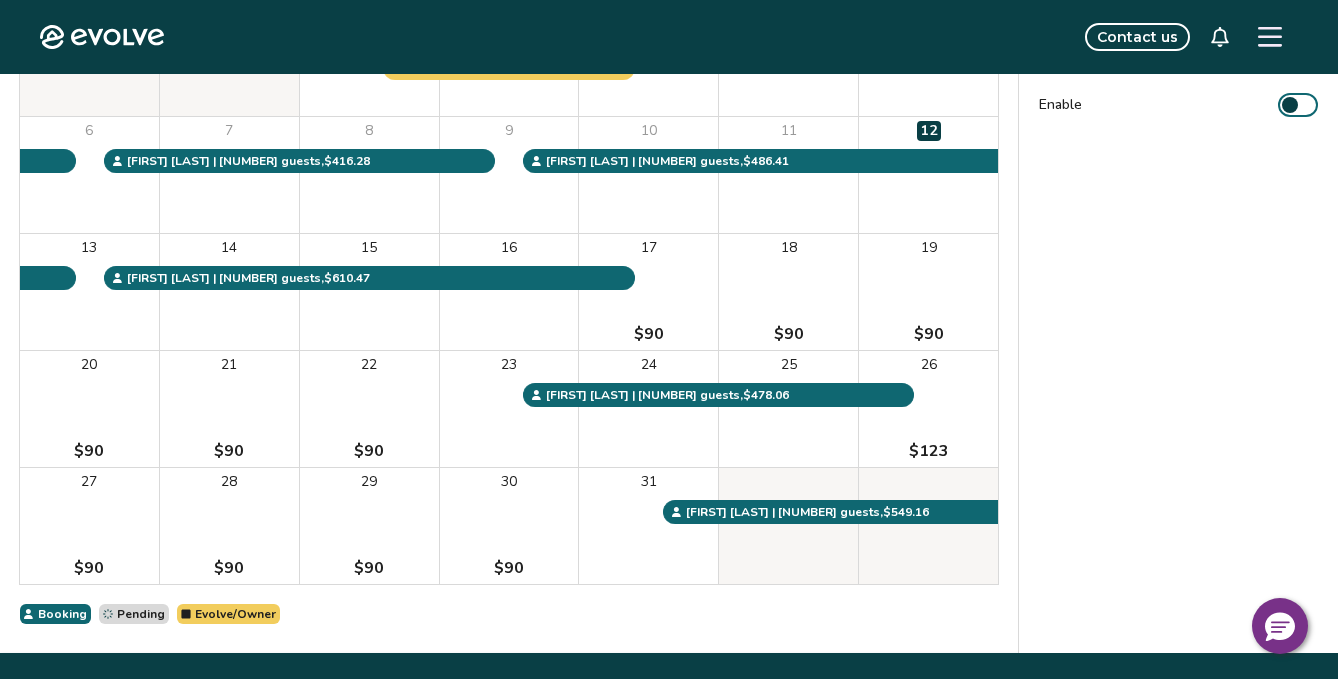 scroll, scrollTop: 0, scrollLeft: 0, axis: both 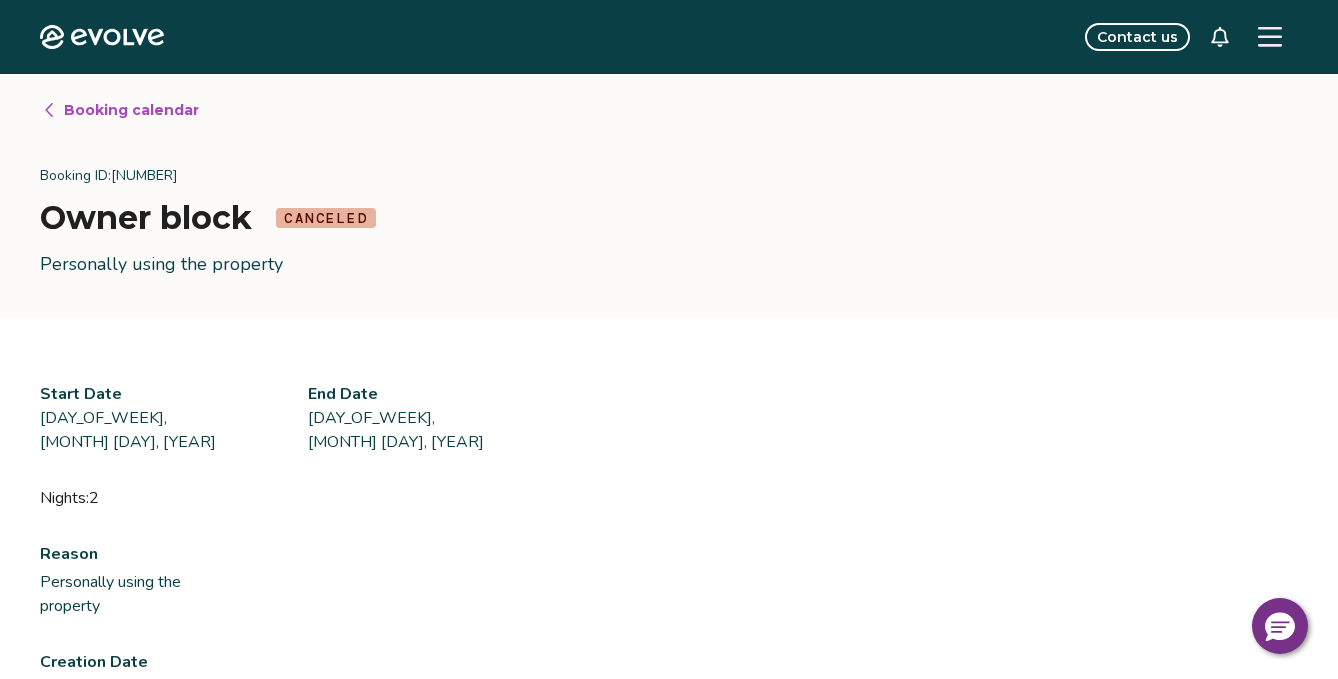 click on "Booking calendar" at bounding box center (131, 110) 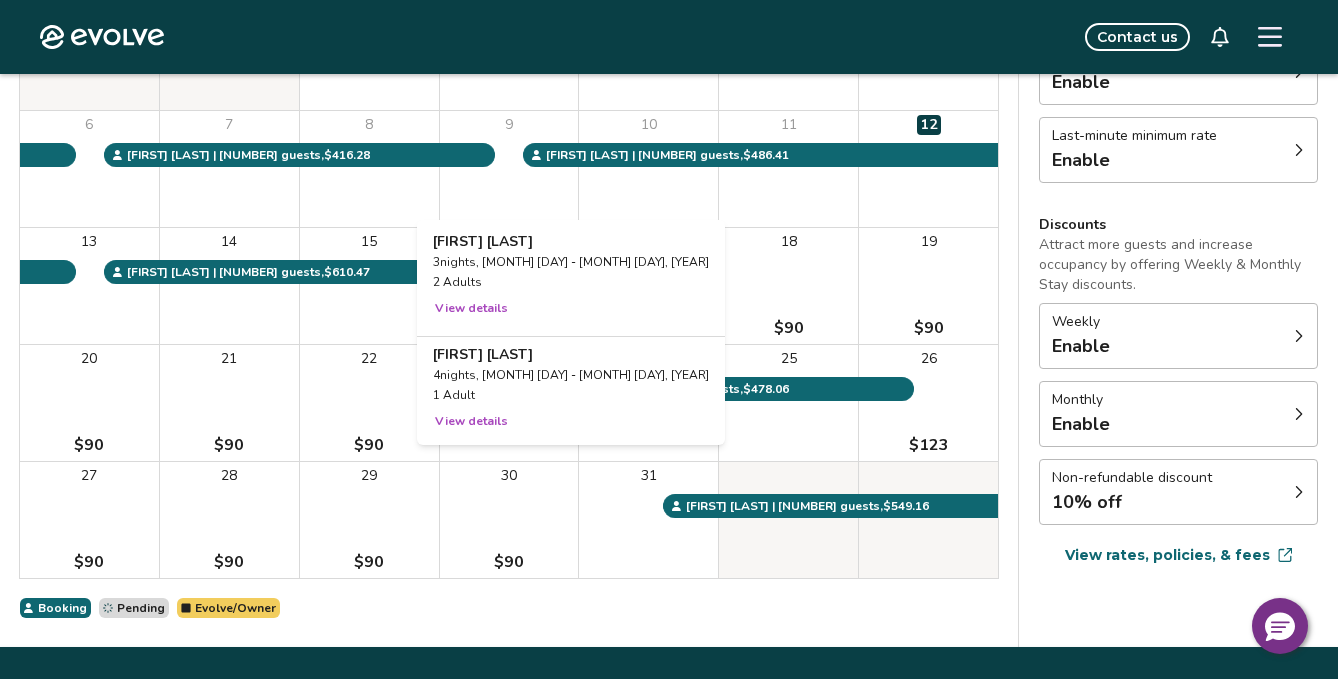 scroll, scrollTop: 308, scrollLeft: 0, axis: vertical 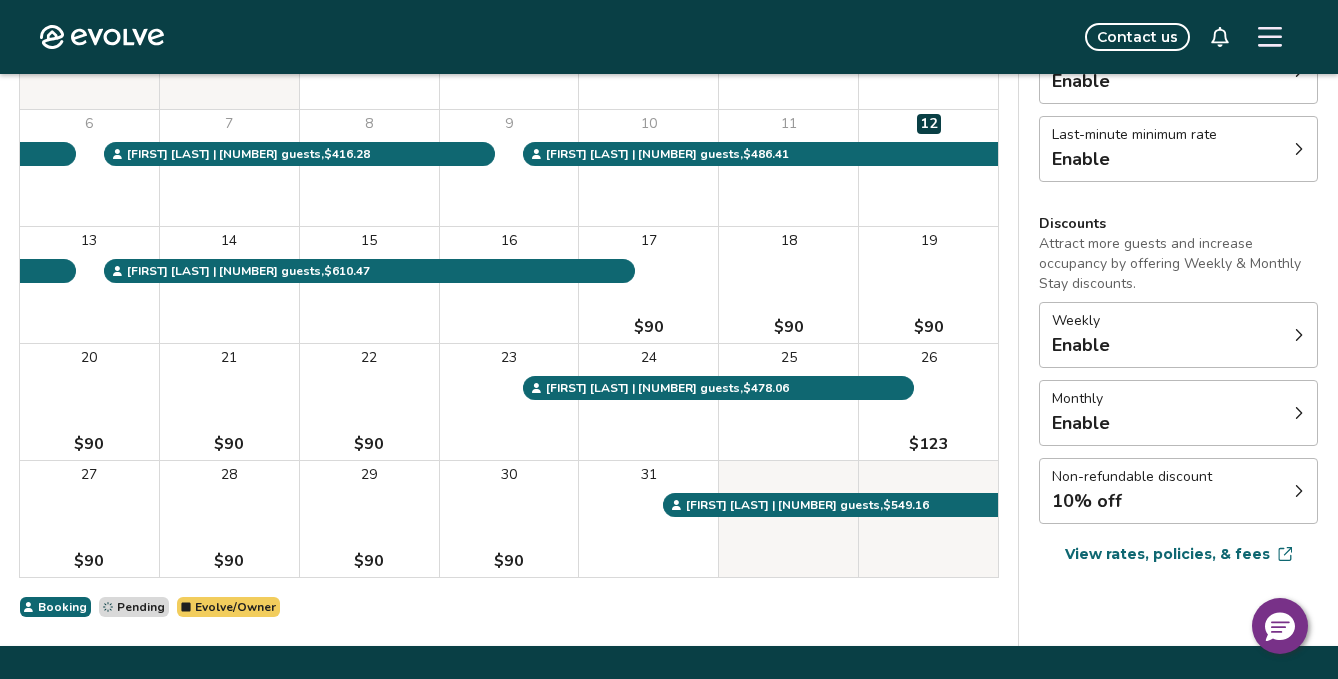 click on "View rates, policies, & fees" at bounding box center (1167, 554) 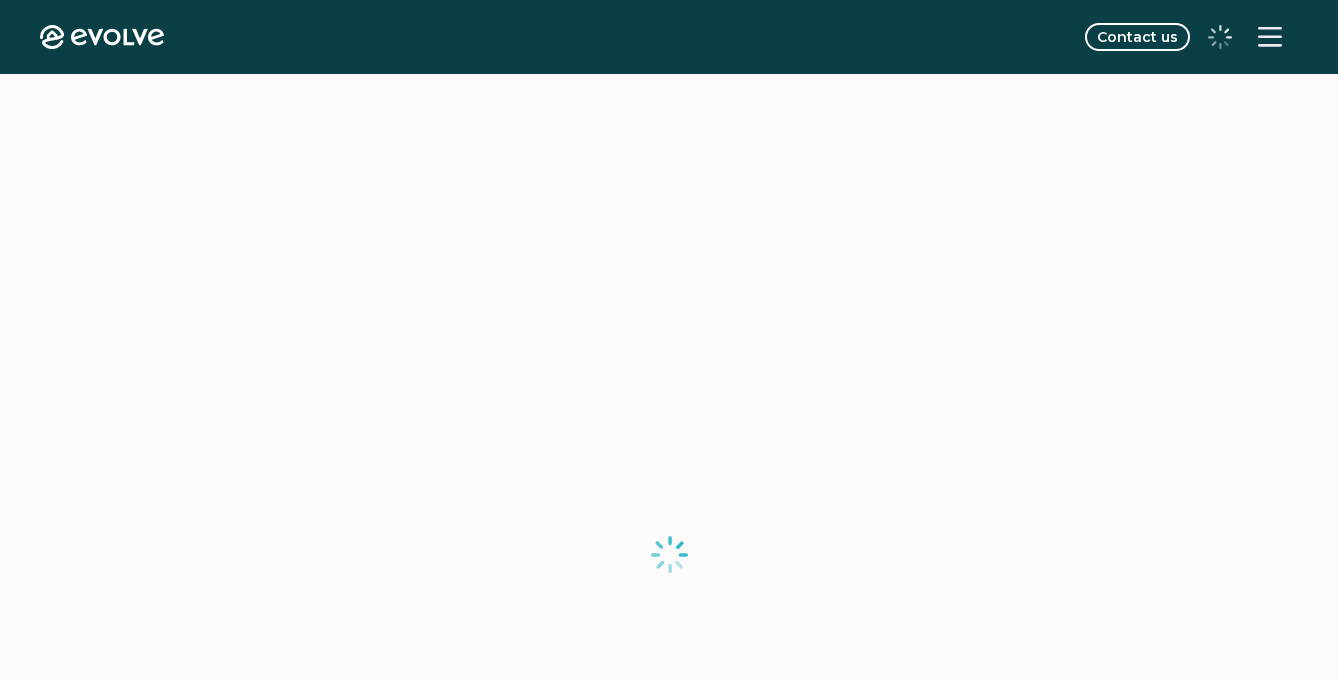 scroll, scrollTop: 0, scrollLeft: 0, axis: both 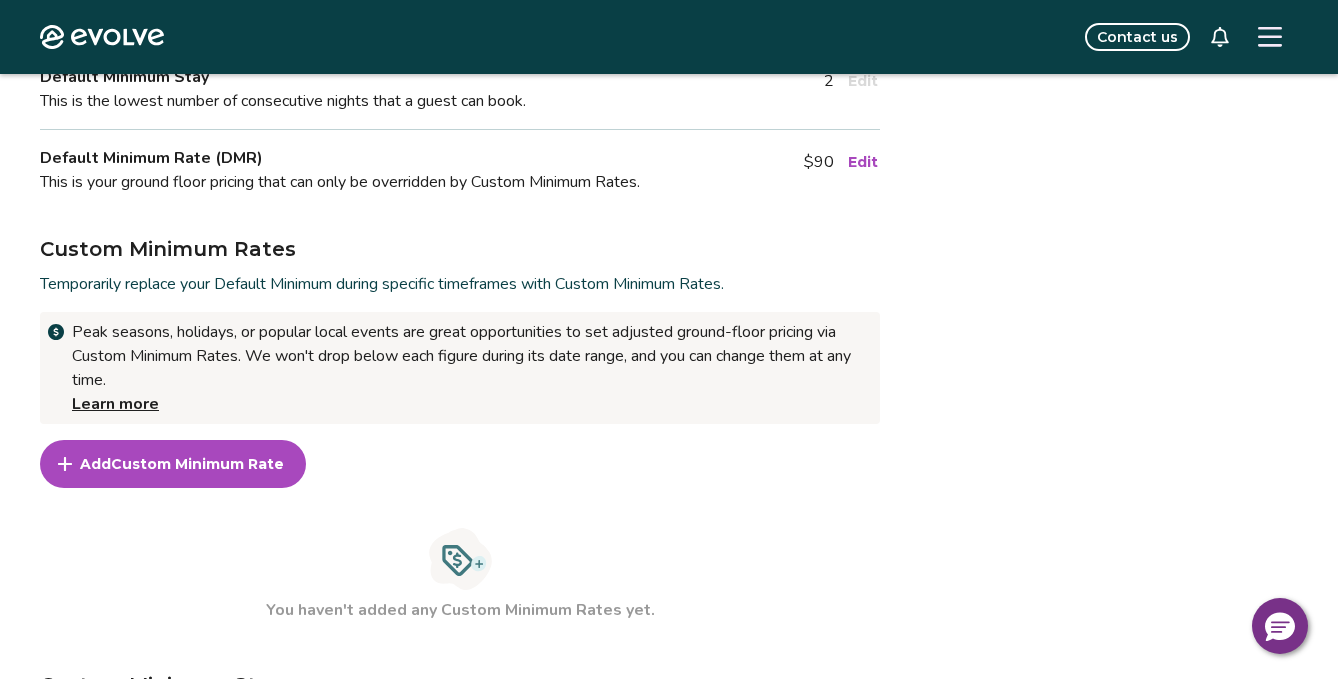 click on "Custom Minimum Rate" at bounding box center (197, 464) 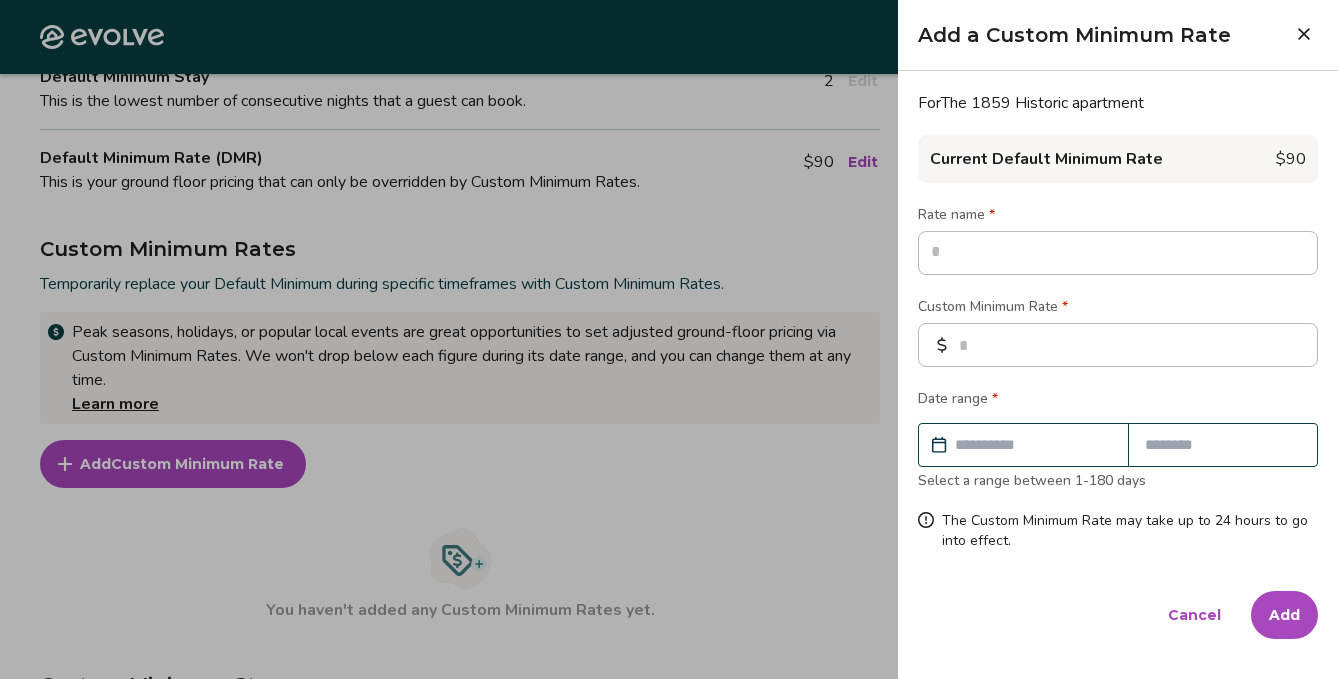 click 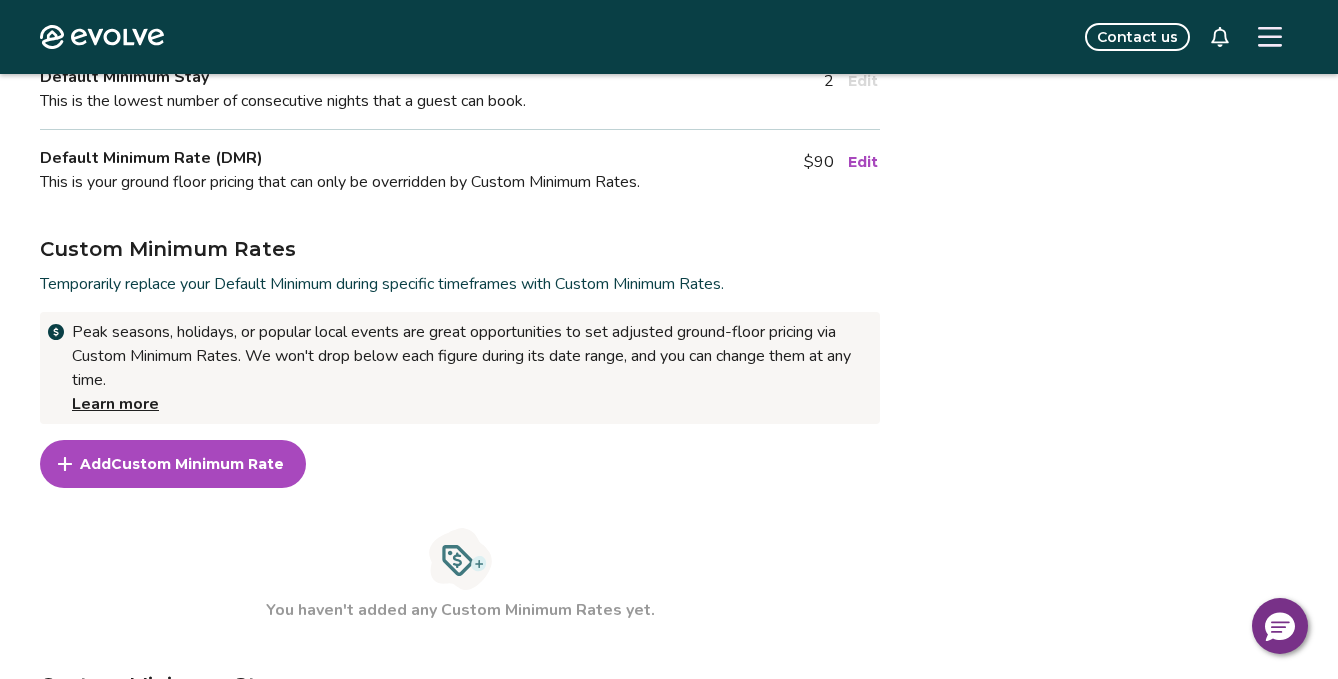 click on "Evolve" 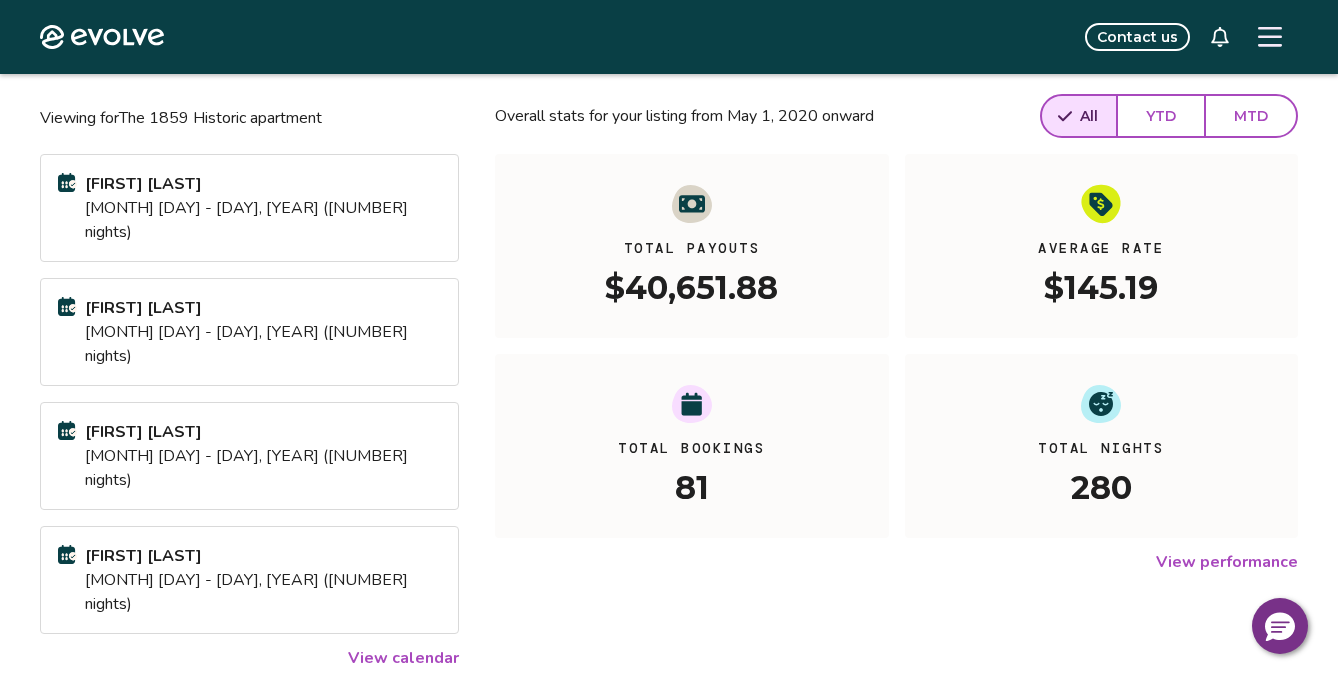 scroll, scrollTop: 163, scrollLeft: 0, axis: vertical 